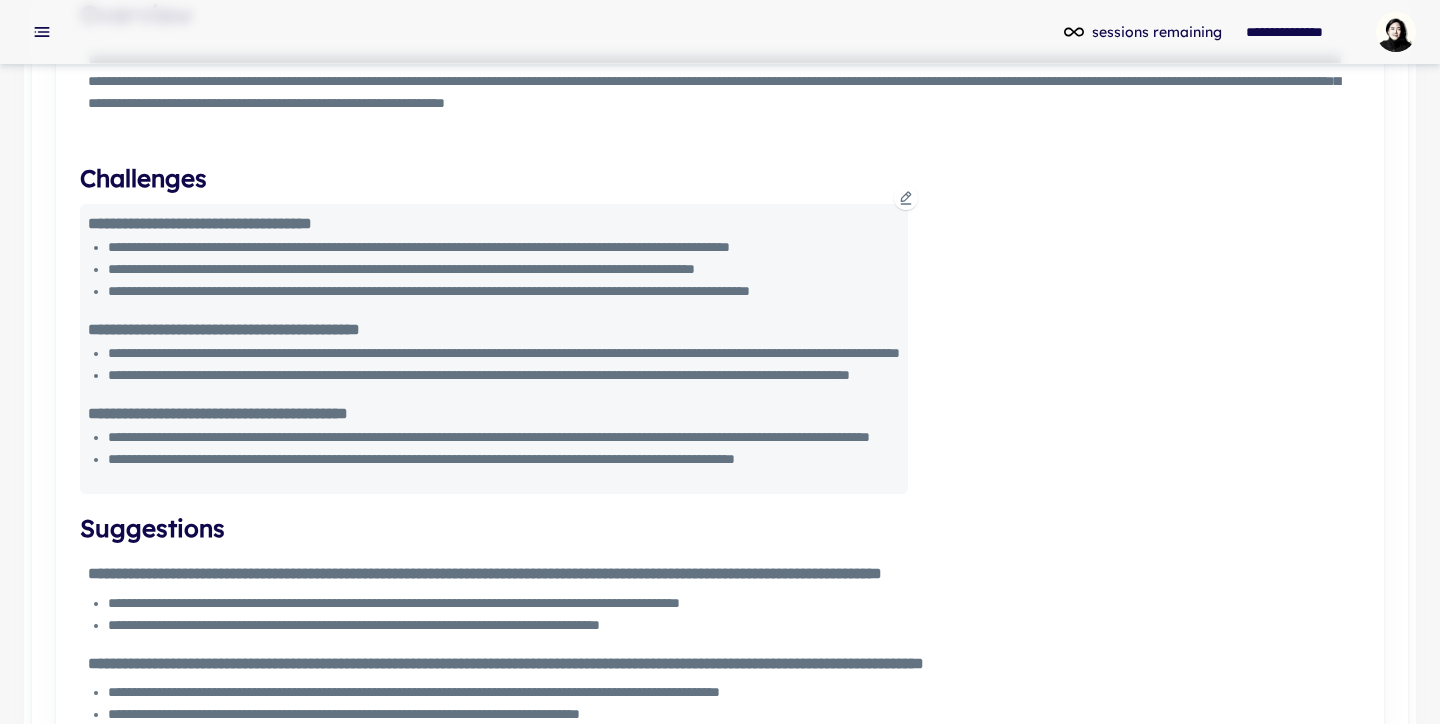 scroll, scrollTop: 887, scrollLeft: 0, axis: vertical 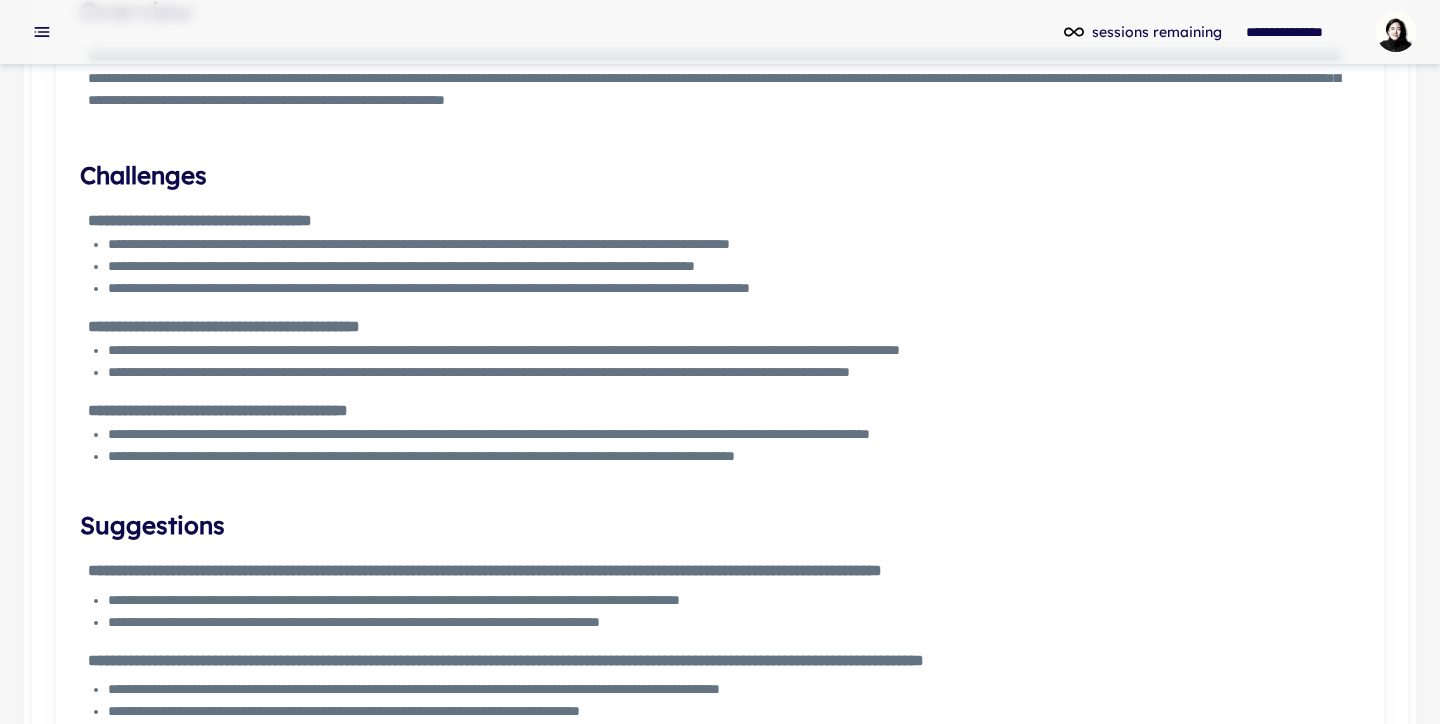 click on "Challenges" at bounding box center (720, 175) 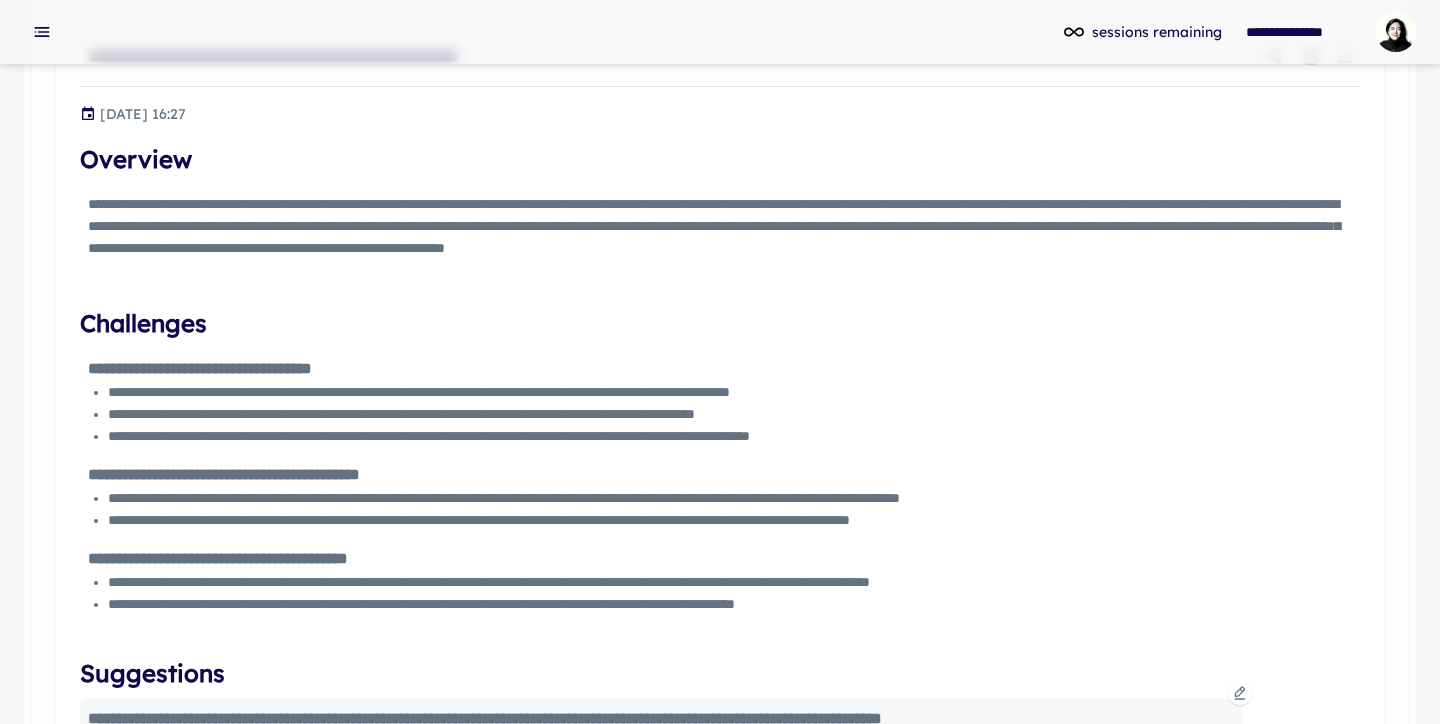 scroll, scrollTop: 728, scrollLeft: 0, axis: vertical 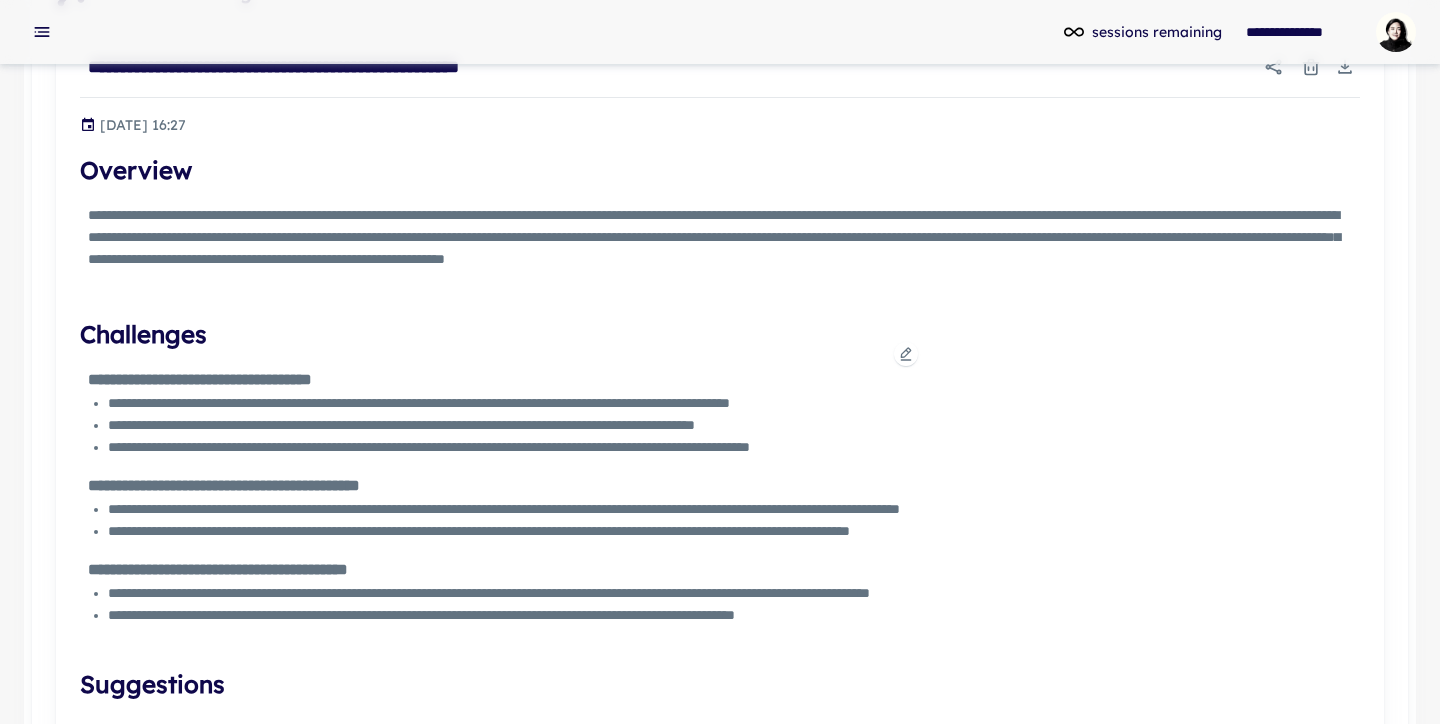 click 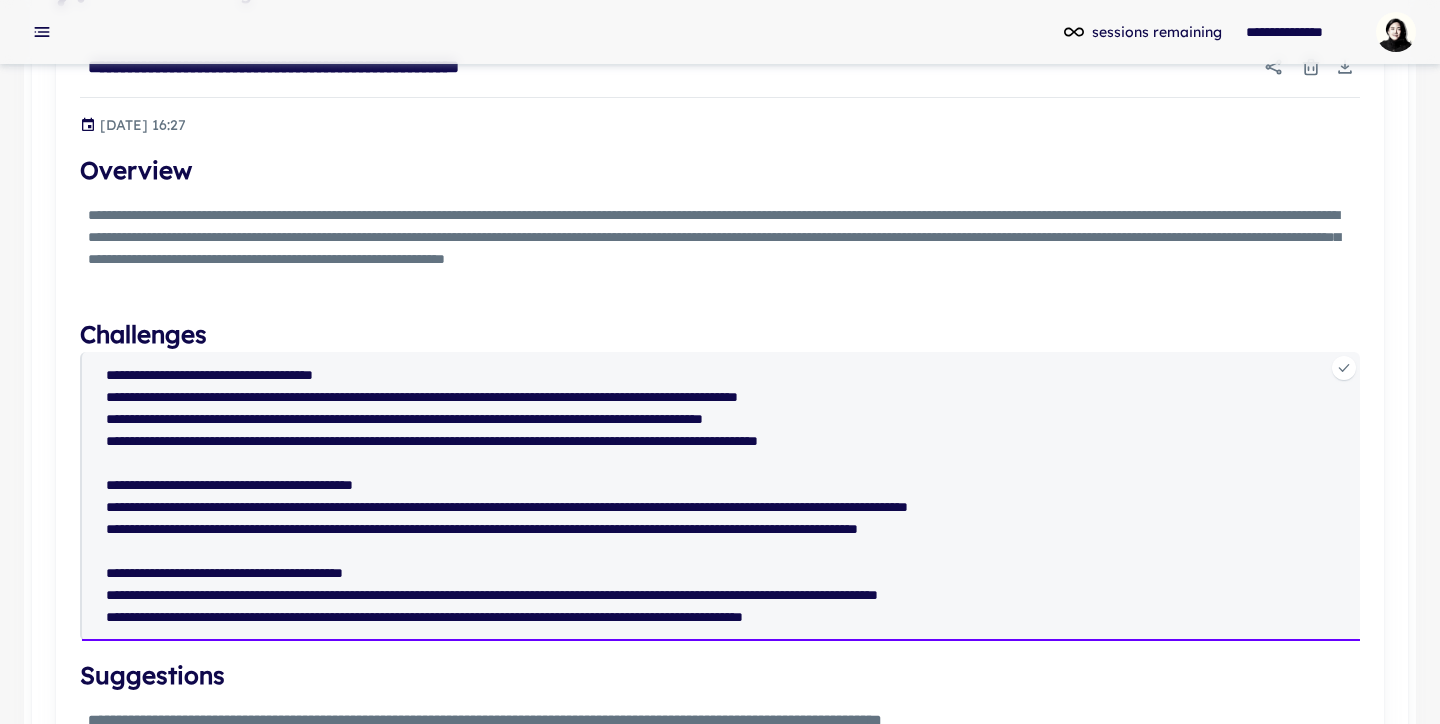 click at bounding box center [729, 496] 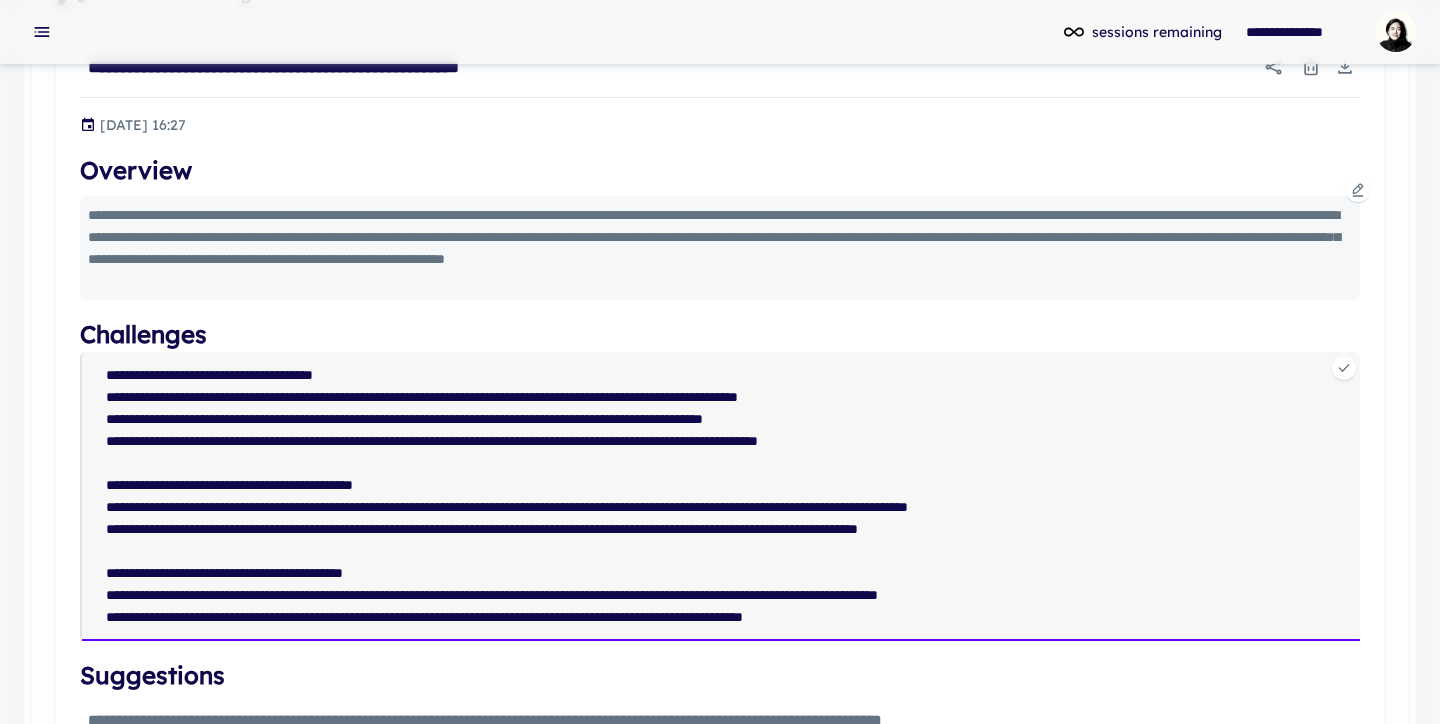 drag, startPoint x: 1028, startPoint y: 444, endPoint x: 113, endPoint y: 285, distance: 928.71204 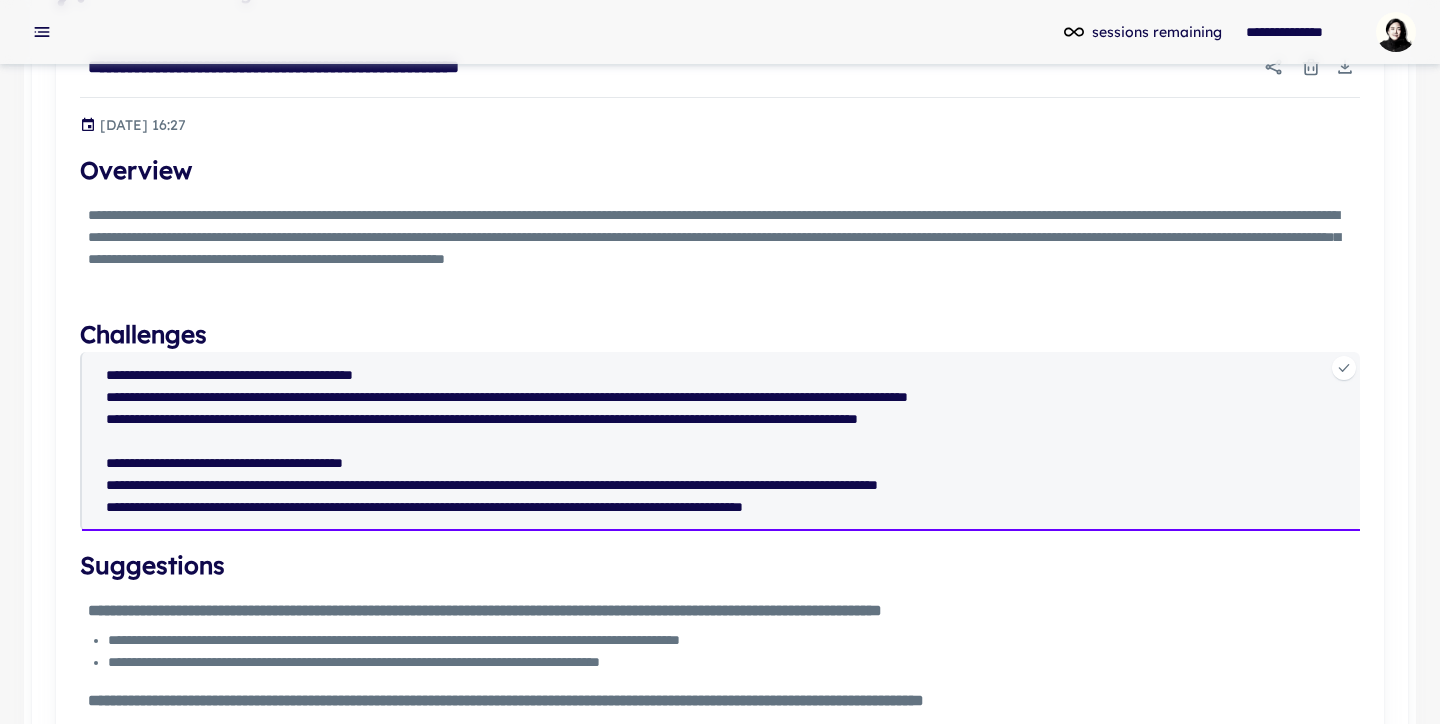 click on "**********" at bounding box center [729, 441] 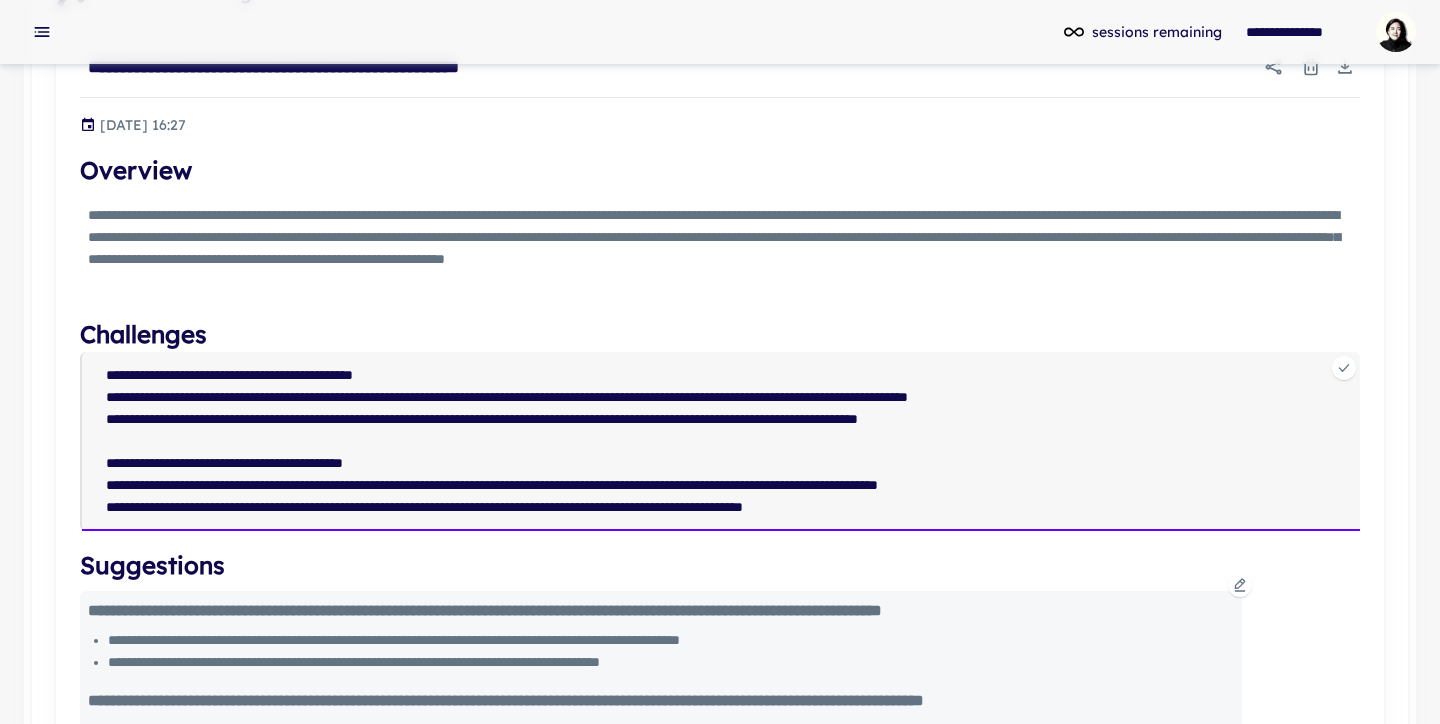 type on "**********" 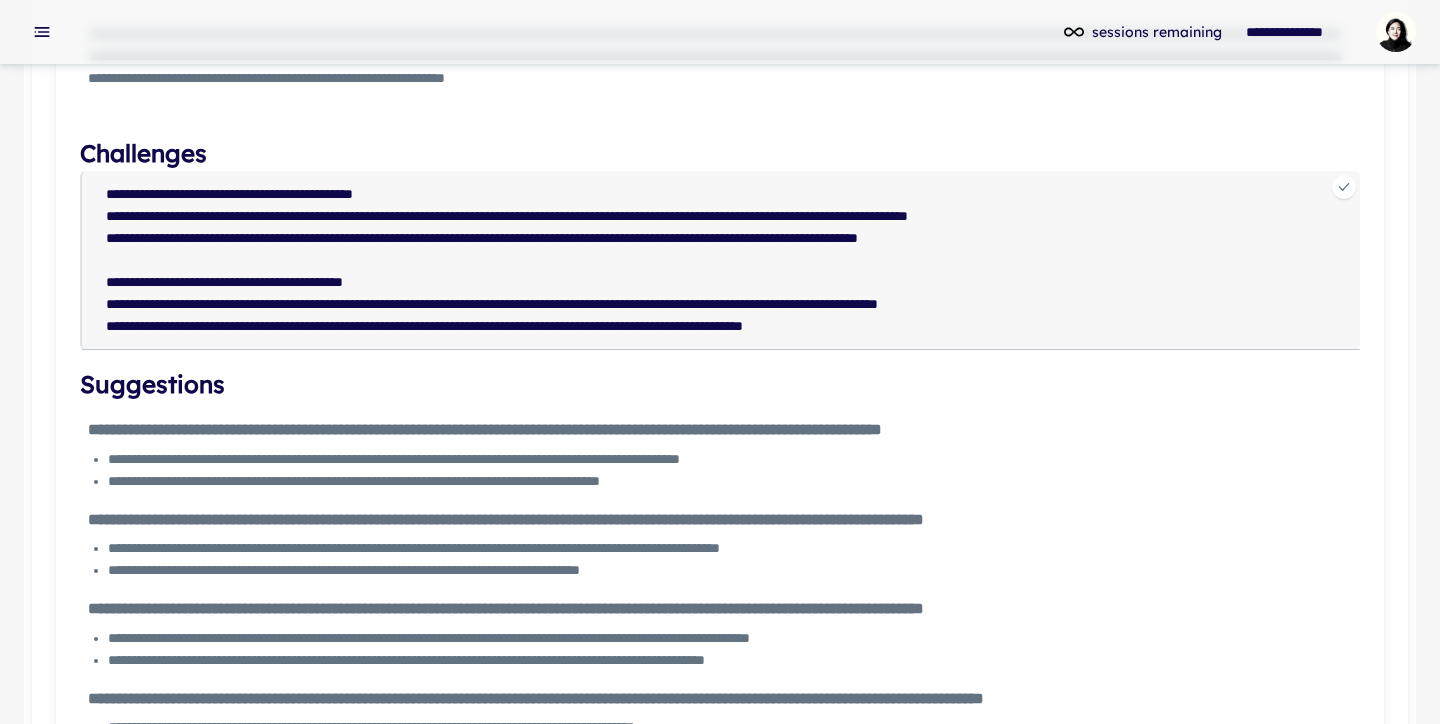 scroll, scrollTop: 915, scrollLeft: 0, axis: vertical 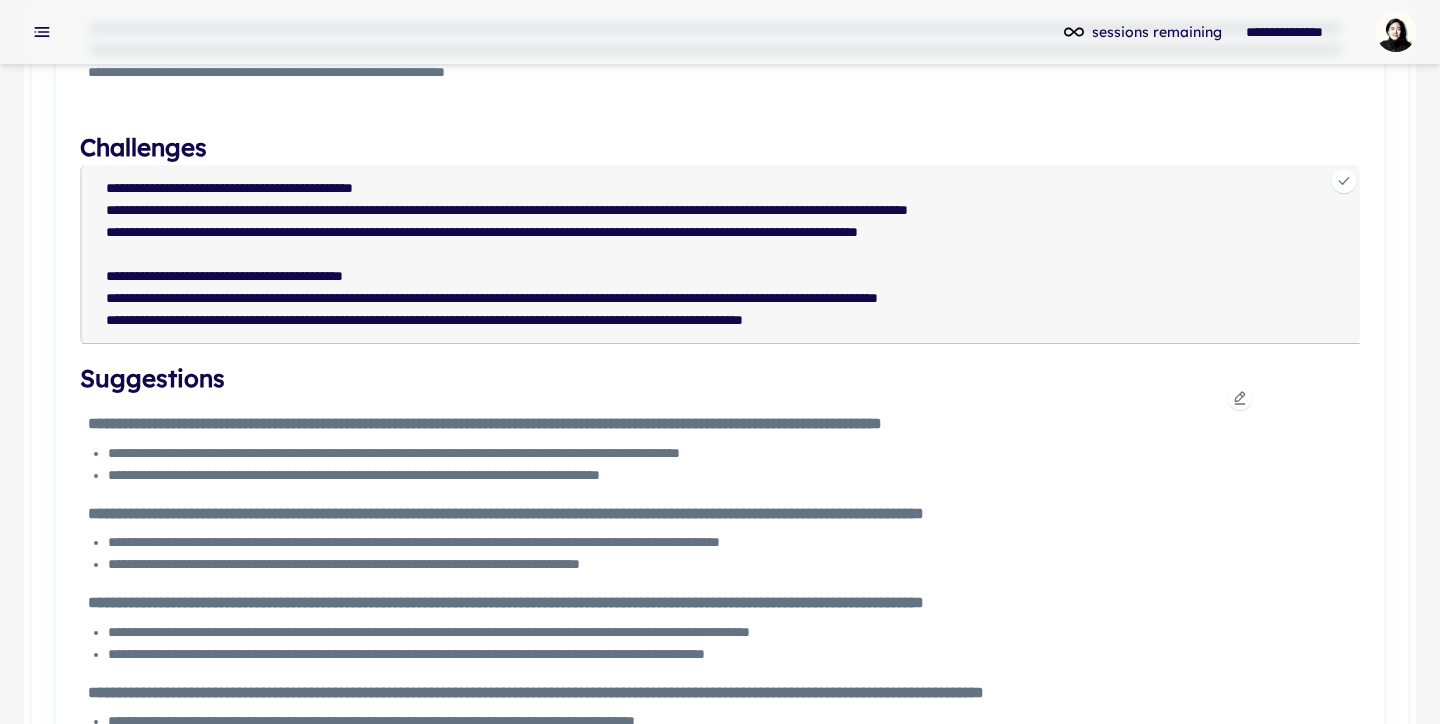 click at bounding box center (1240, 398) 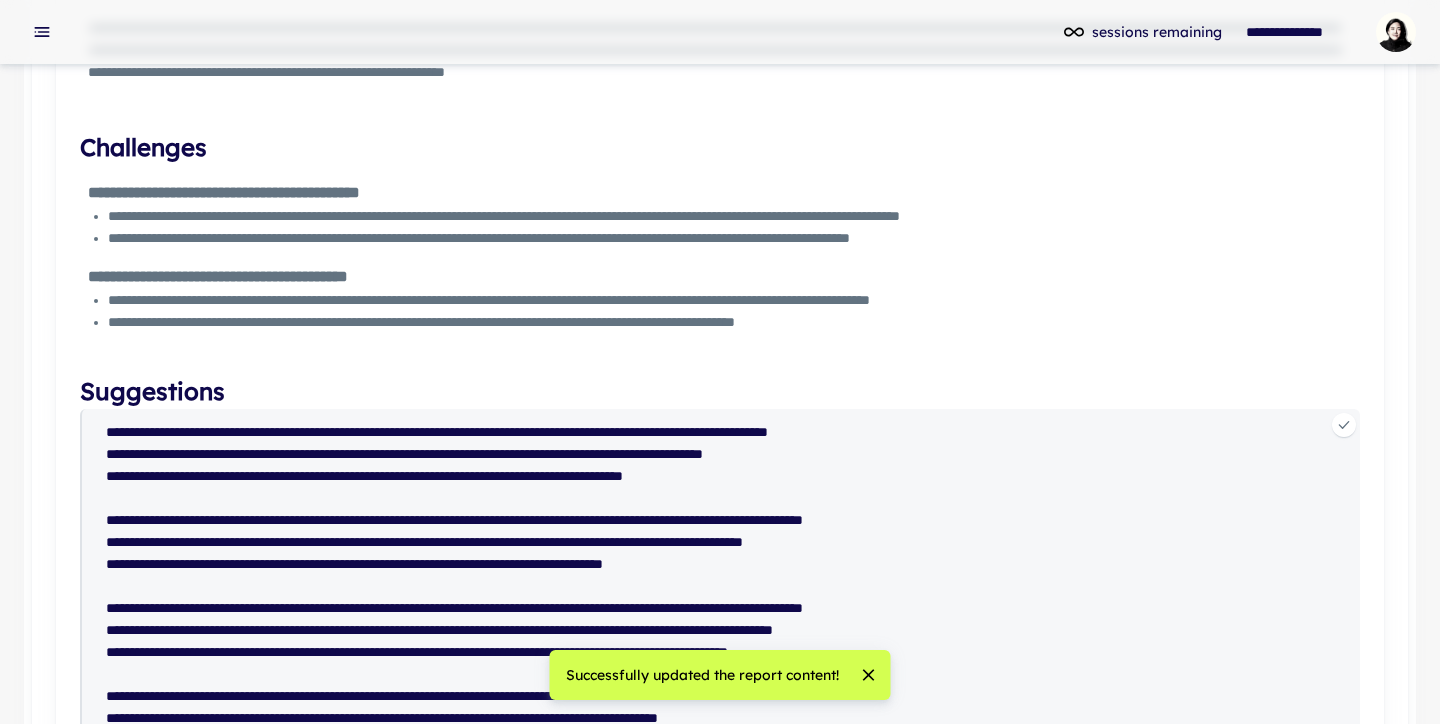 click at bounding box center (729, 586) 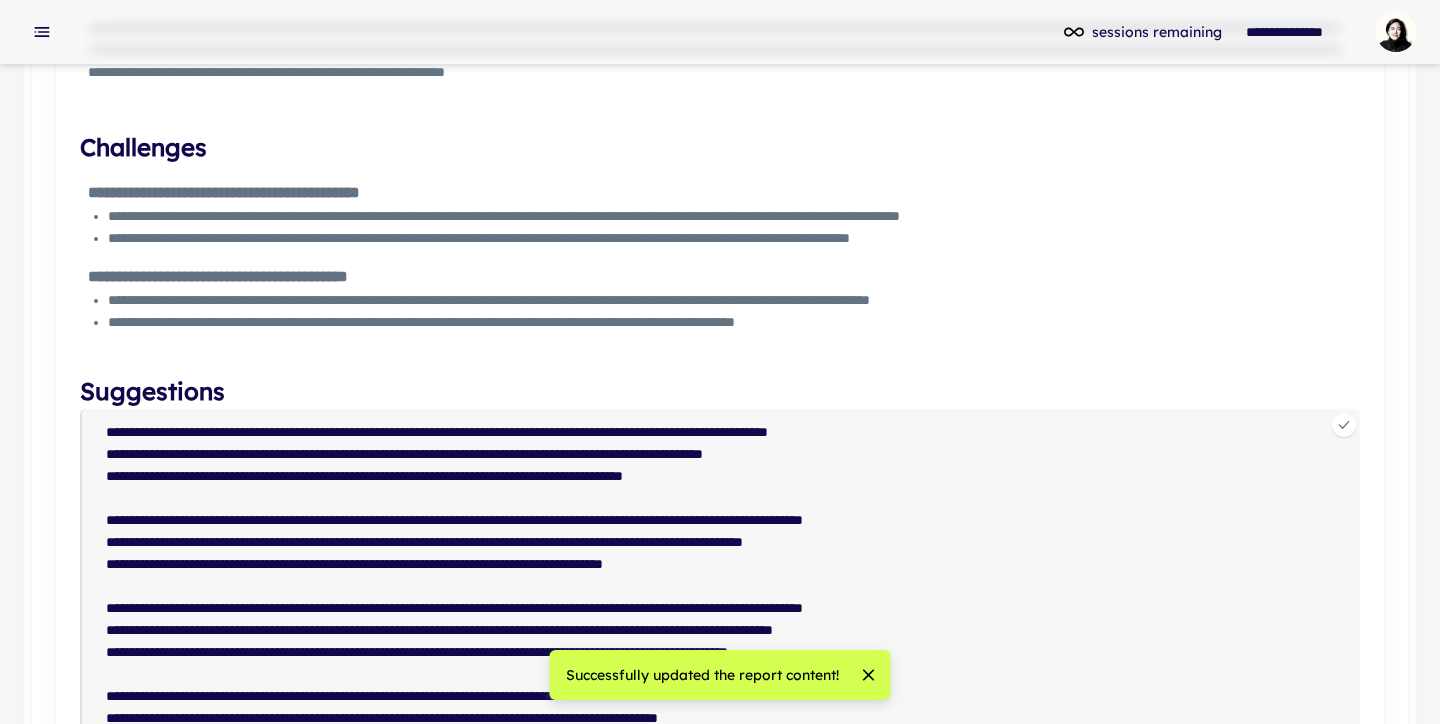 drag, startPoint x: 829, startPoint y: 476, endPoint x: 31, endPoint y: 397, distance: 801.9009 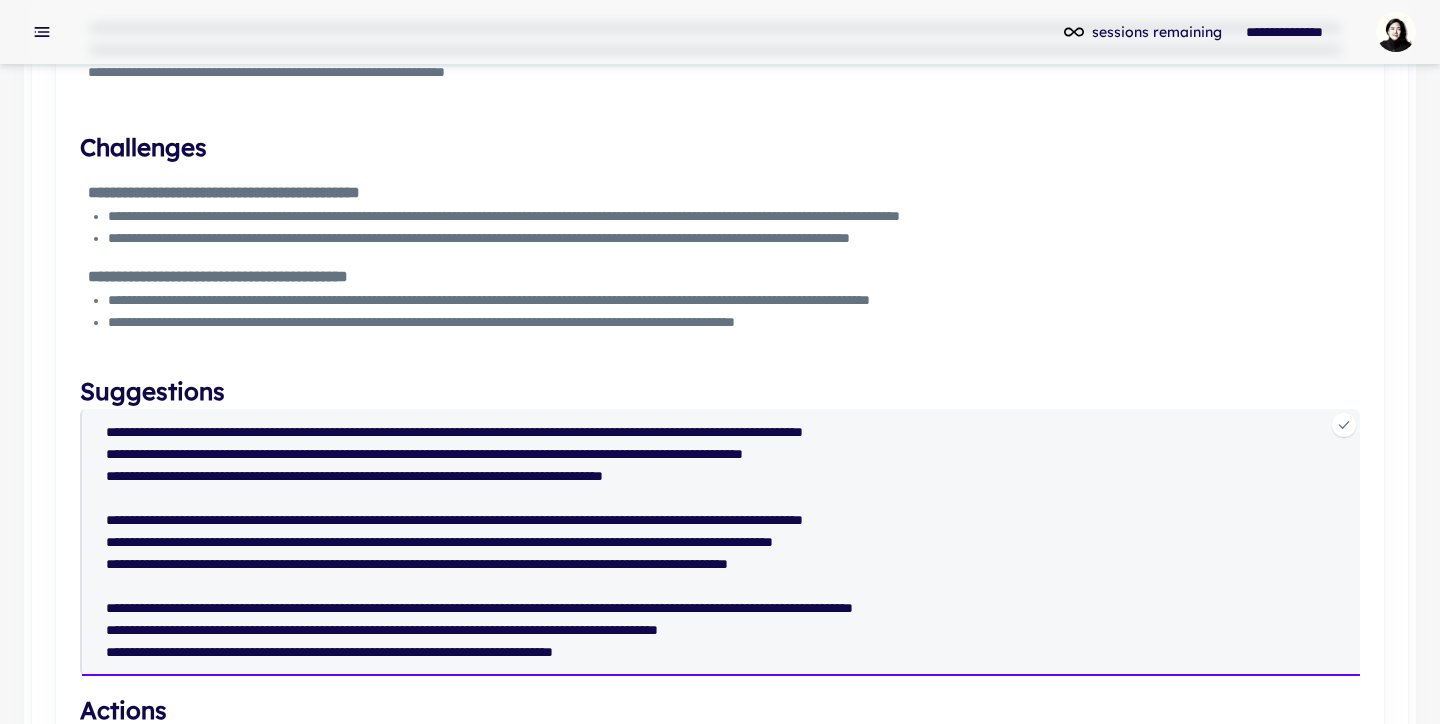 click at bounding box center [729, 542] 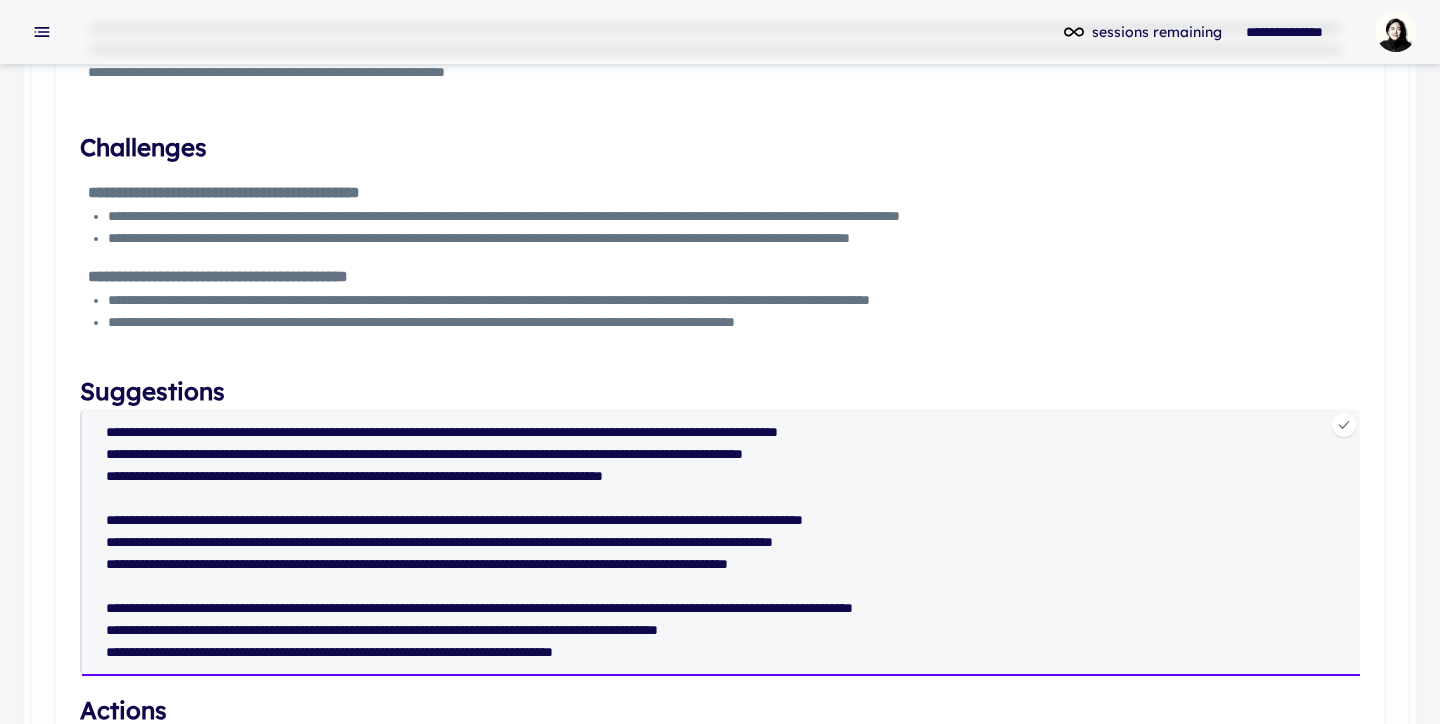 click at bounding box center (729, 542) 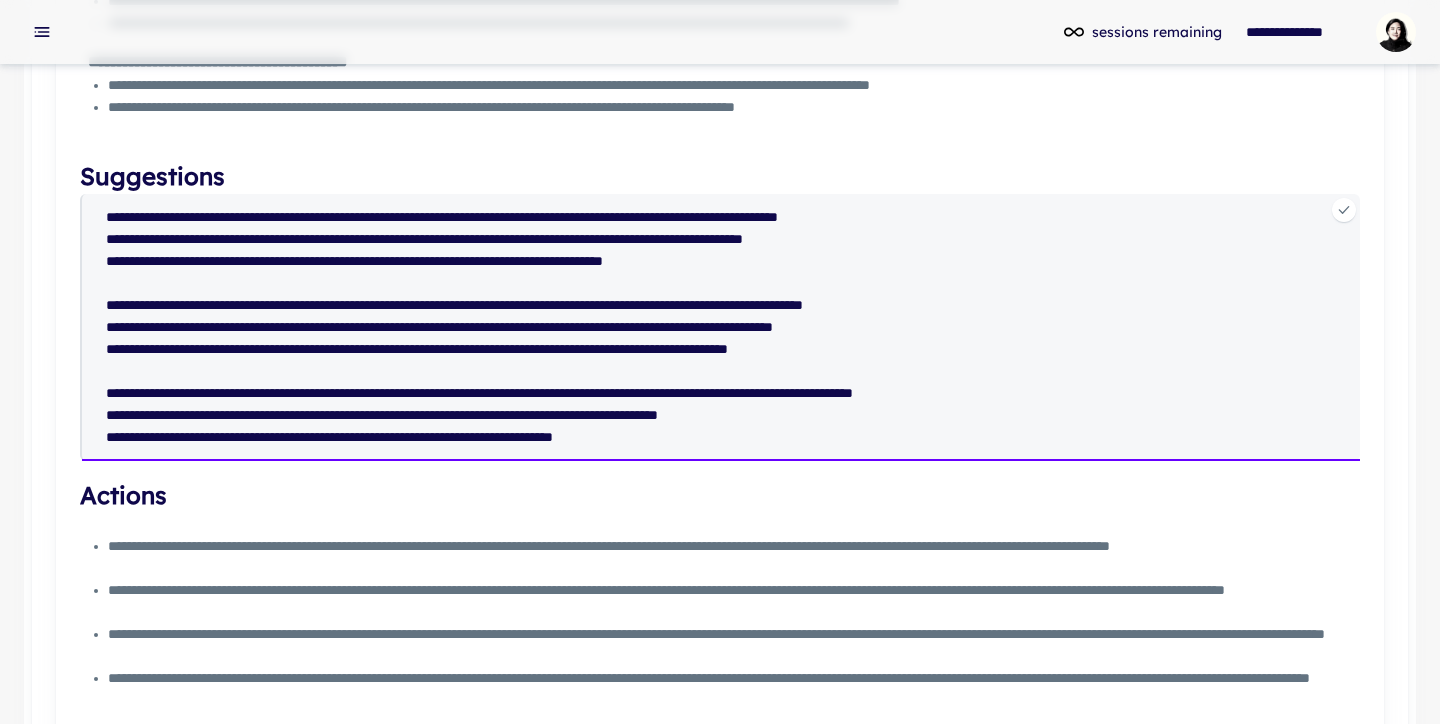 scroll, scrollTop: 1169, scrollLeft: 0, axis: vertical 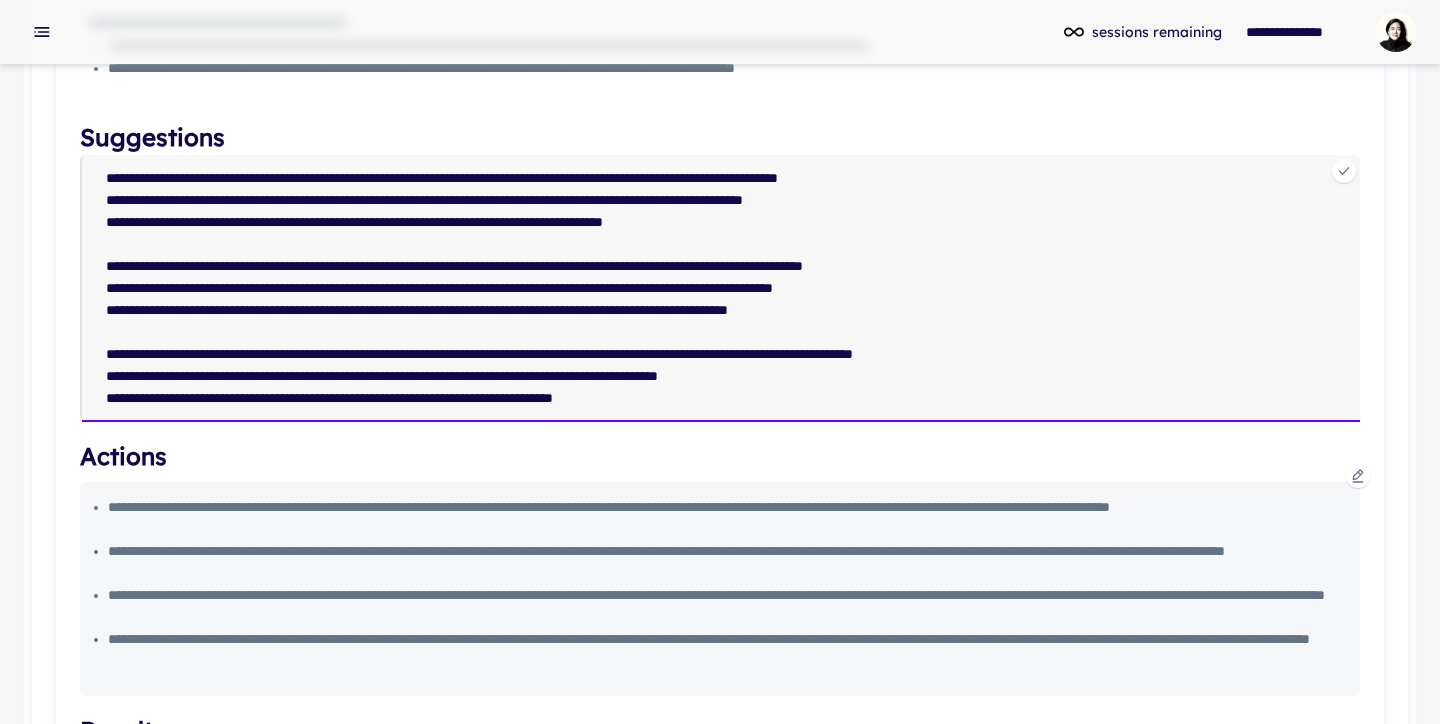 type on "**********" 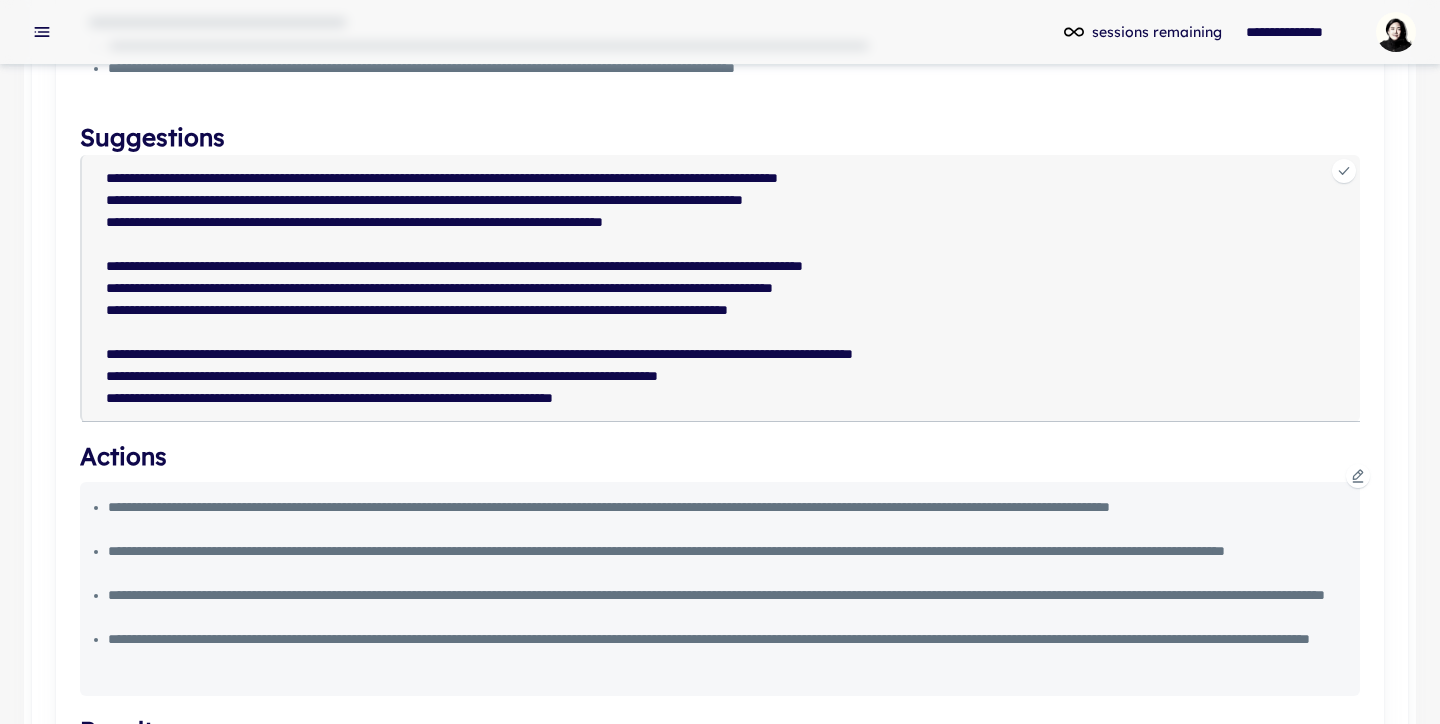 click on "**********" at bounding box center (730, 518) 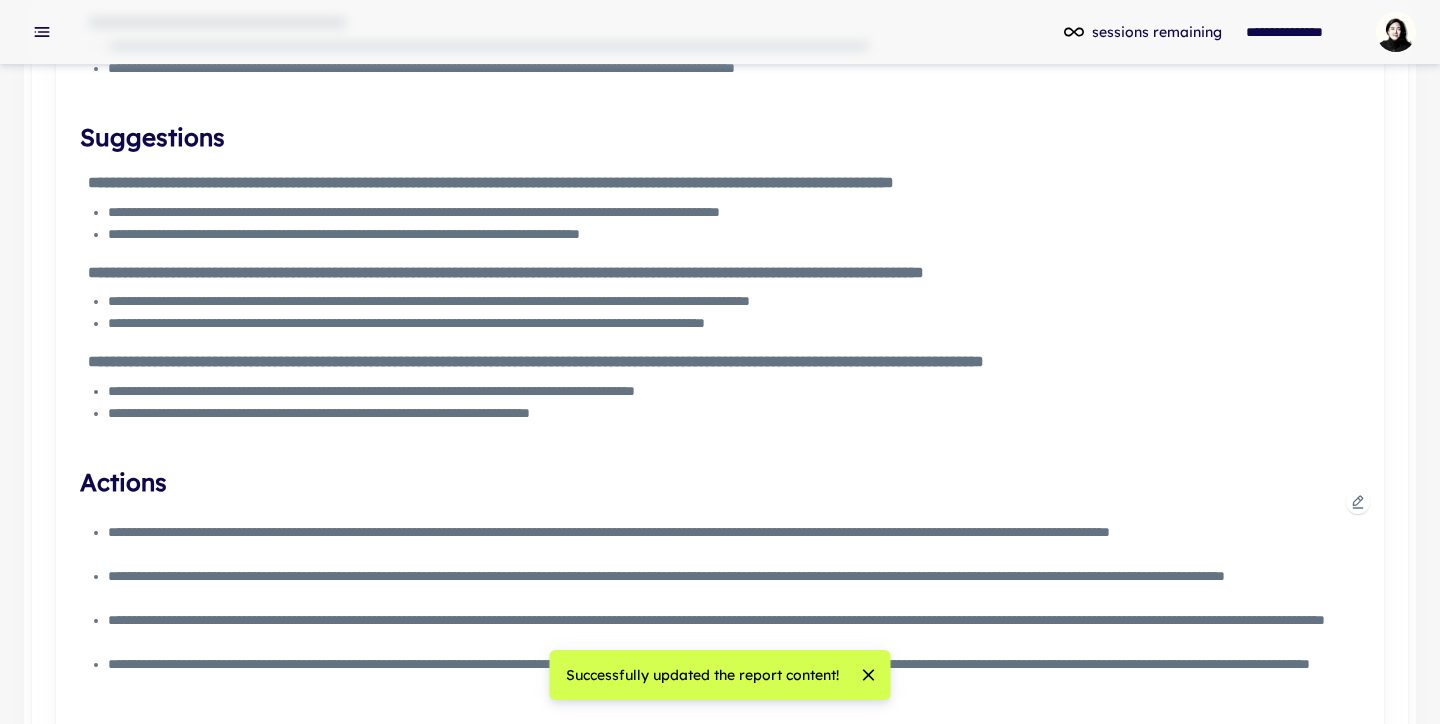 click 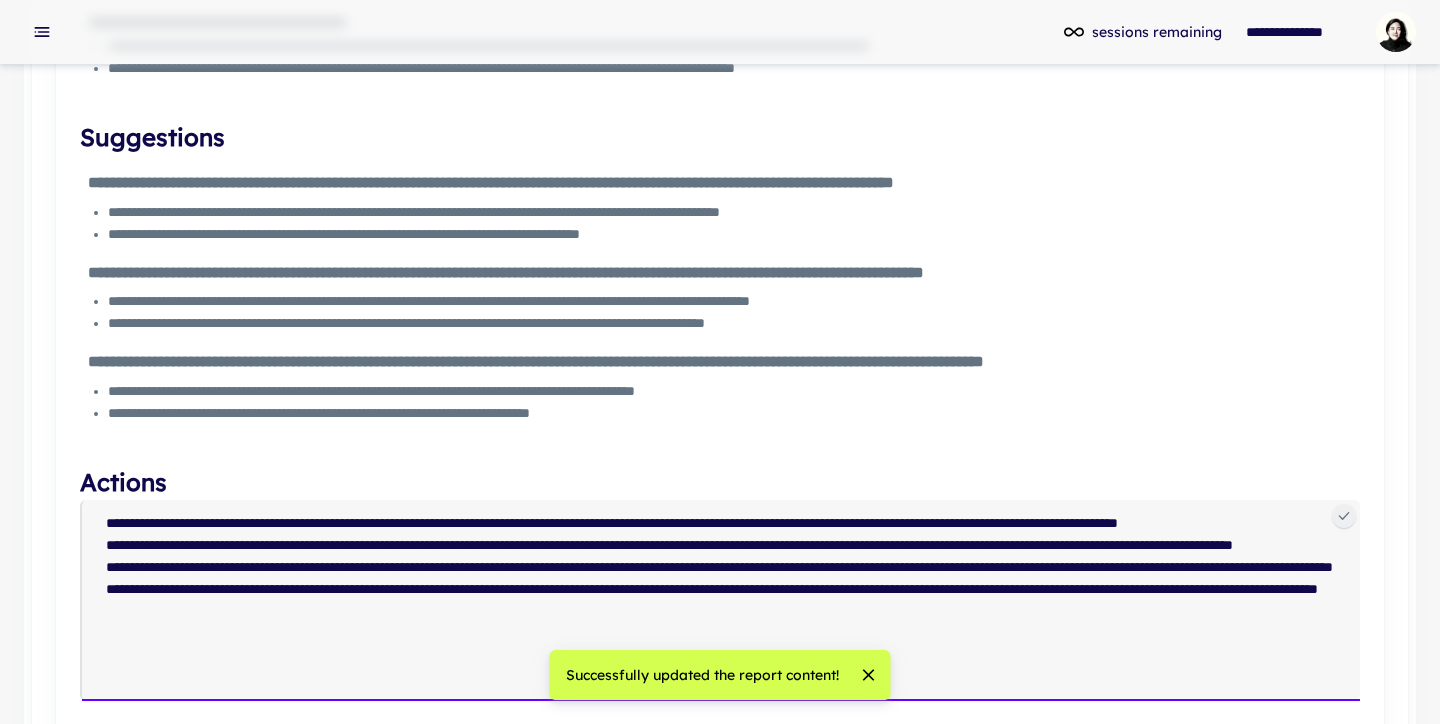 drag, startPoint x: 300, startPoint y: 542, endPoint x: 56, endPoint y: 523, distance: 244.73863 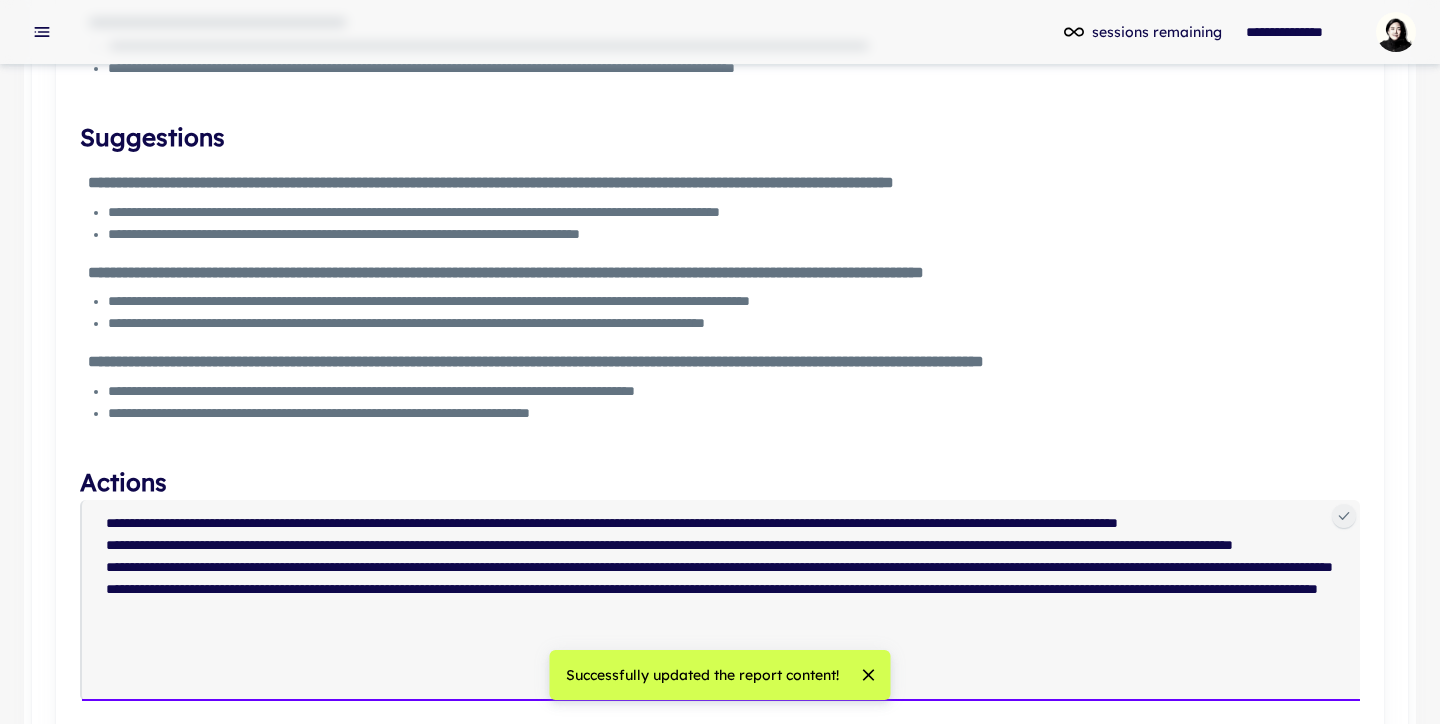 click on "**********" at bounding box center [720, 350] 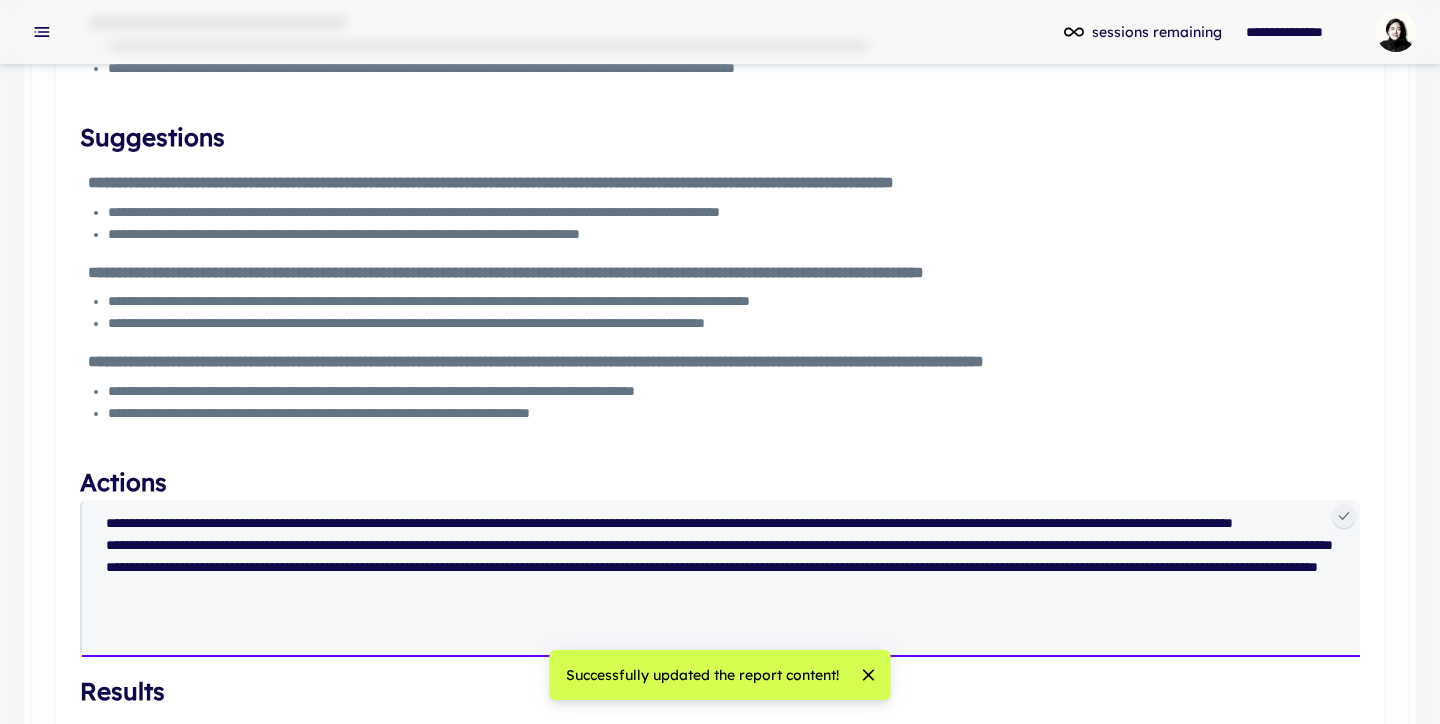 click on "**********" at bounding box center [729, 578] 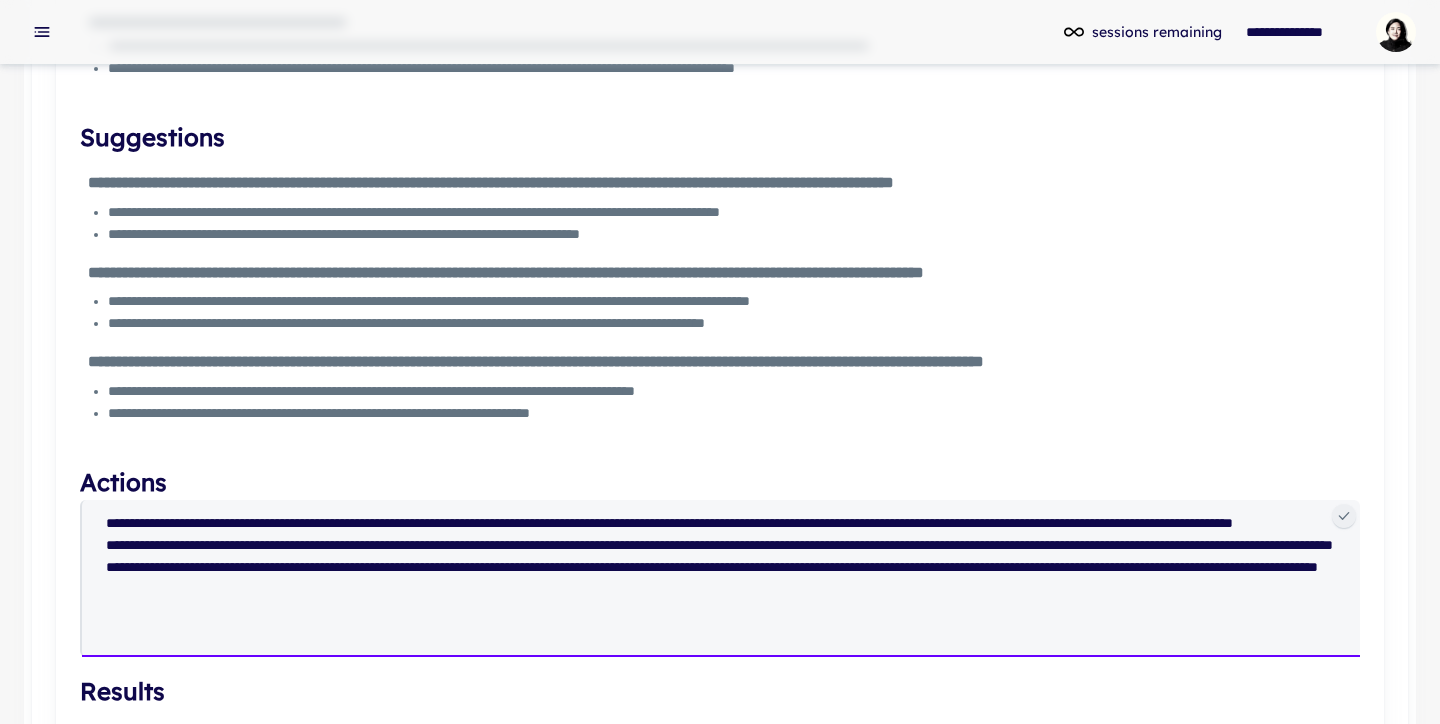 click on "**********" at bounding box center [729, 578] 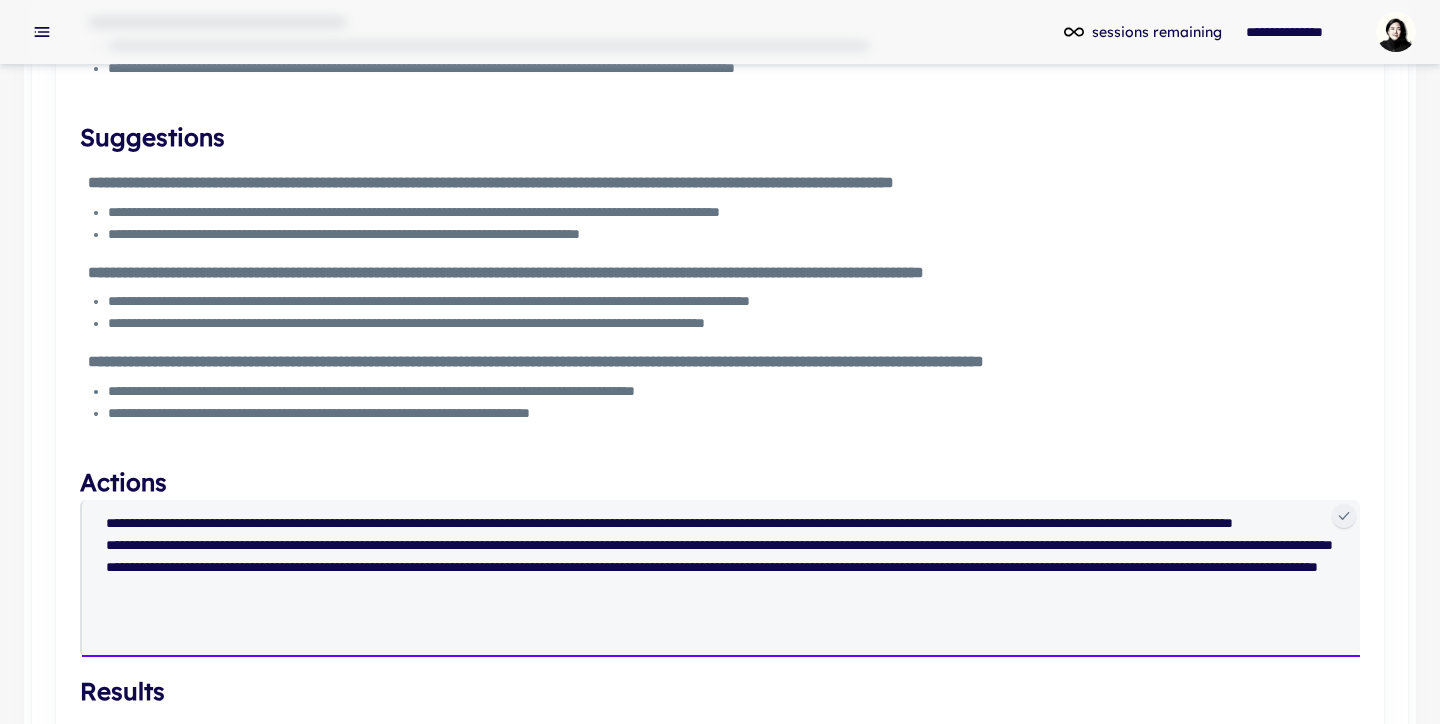 click on "**********" at bounding box center (729, 578) 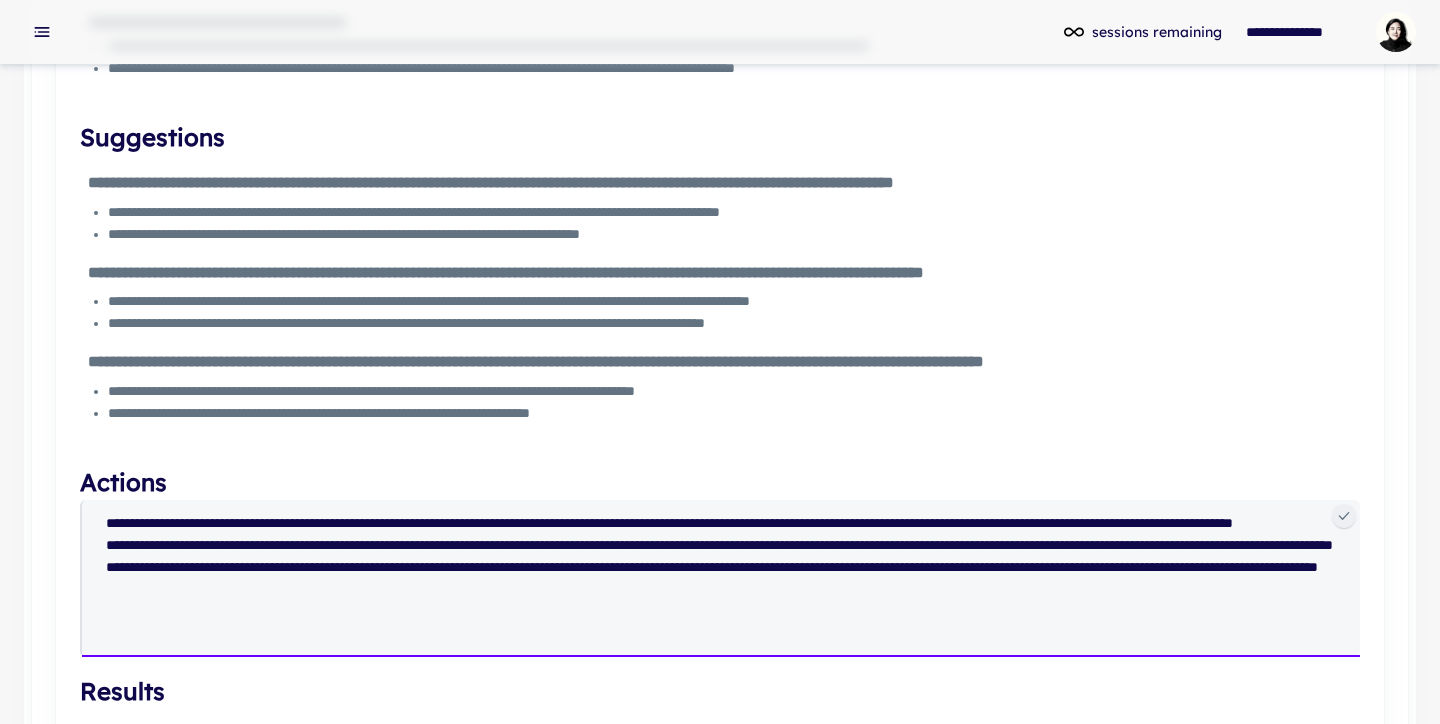 click on "**********" at bounding box center [729, 578] 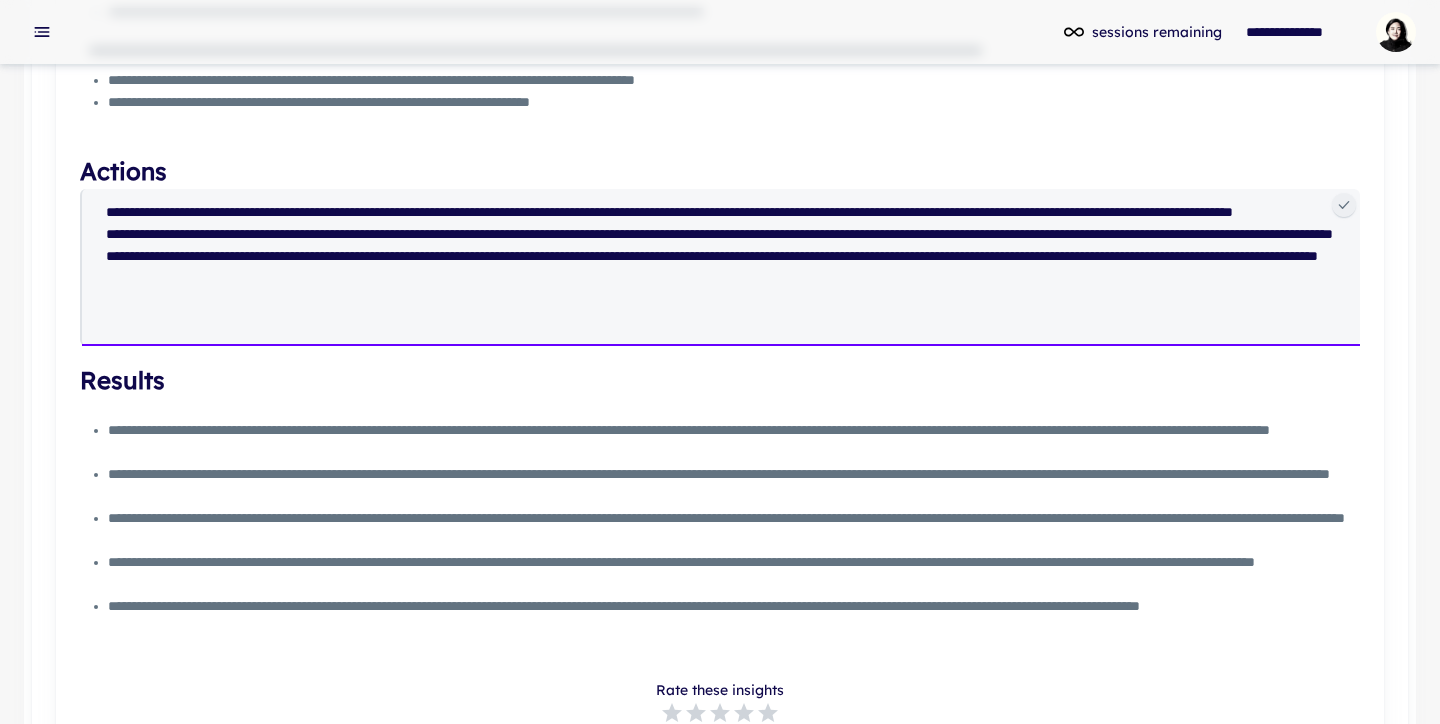 scroll, scrollTop: 1484, scrollLeft: 0, axis: vertical 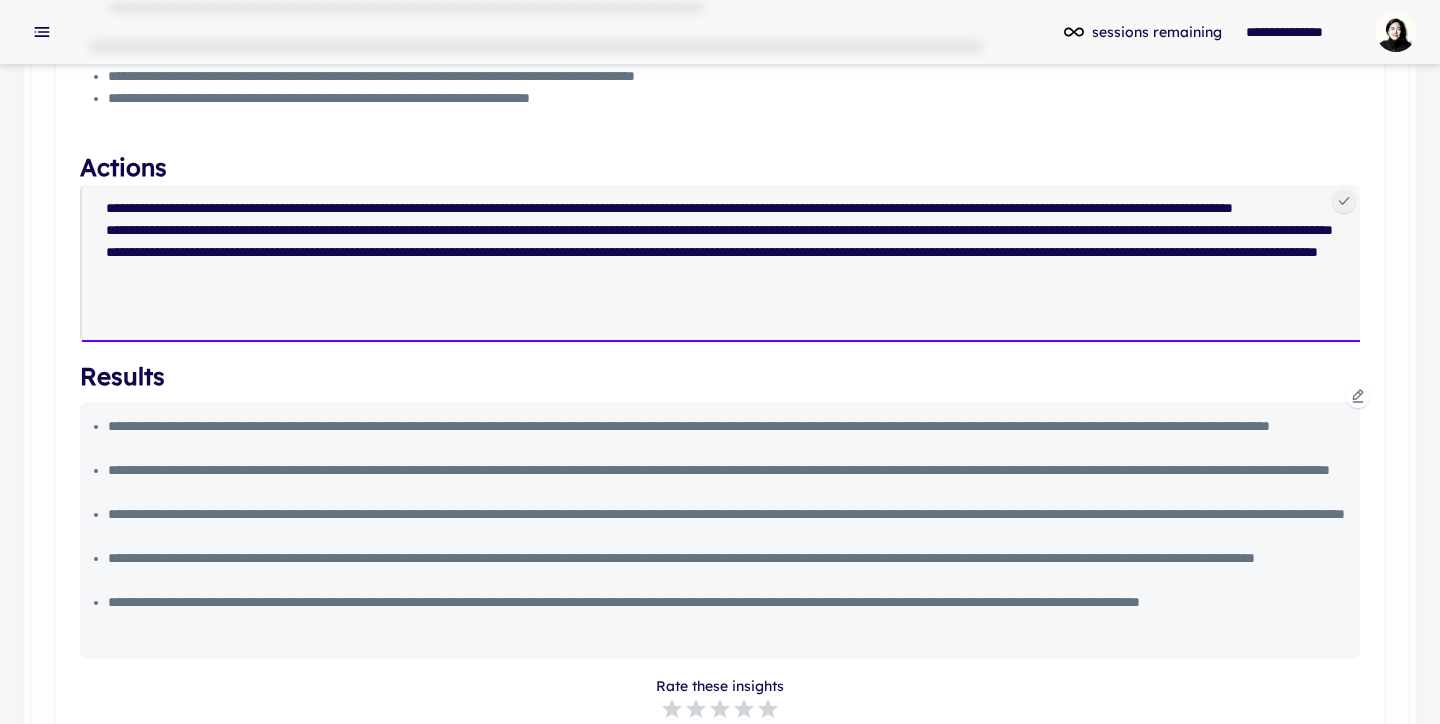 type on "**********" 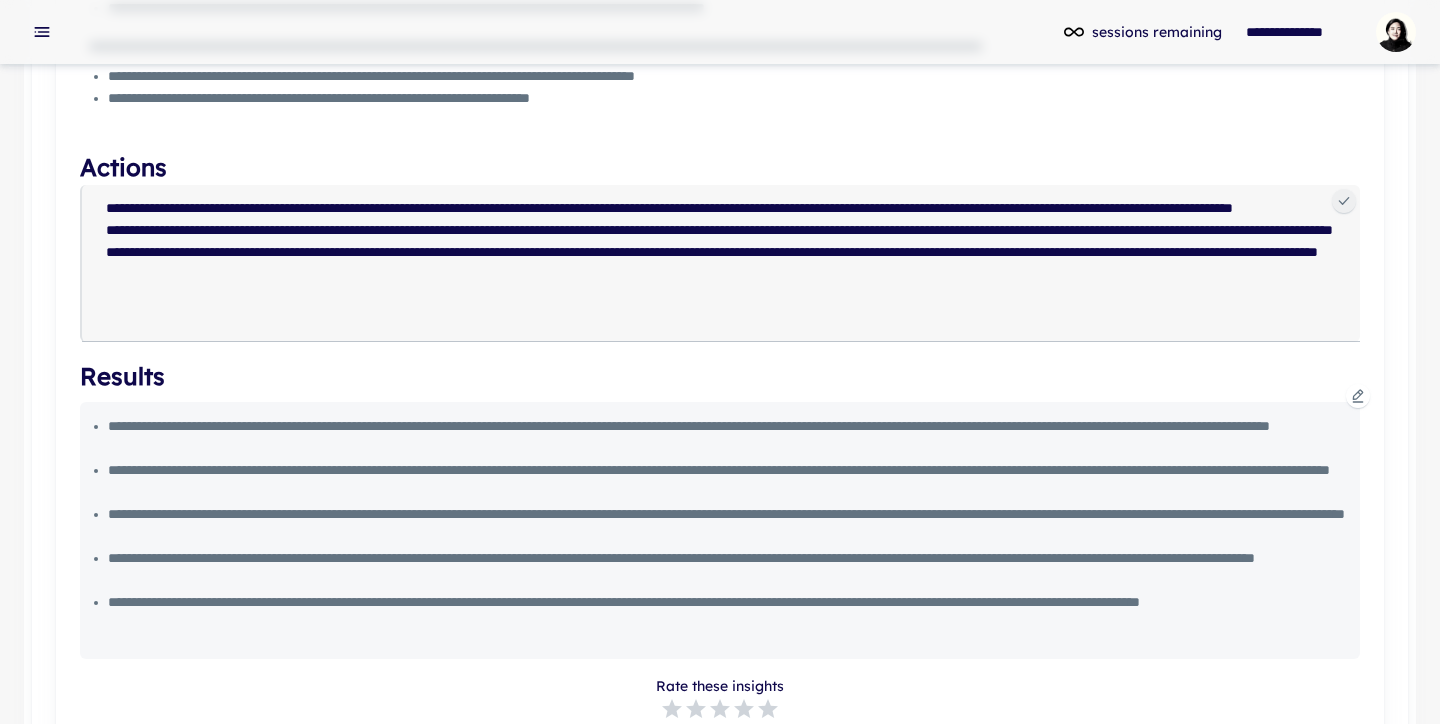 click on "**********" at bounding box center (730, 525) 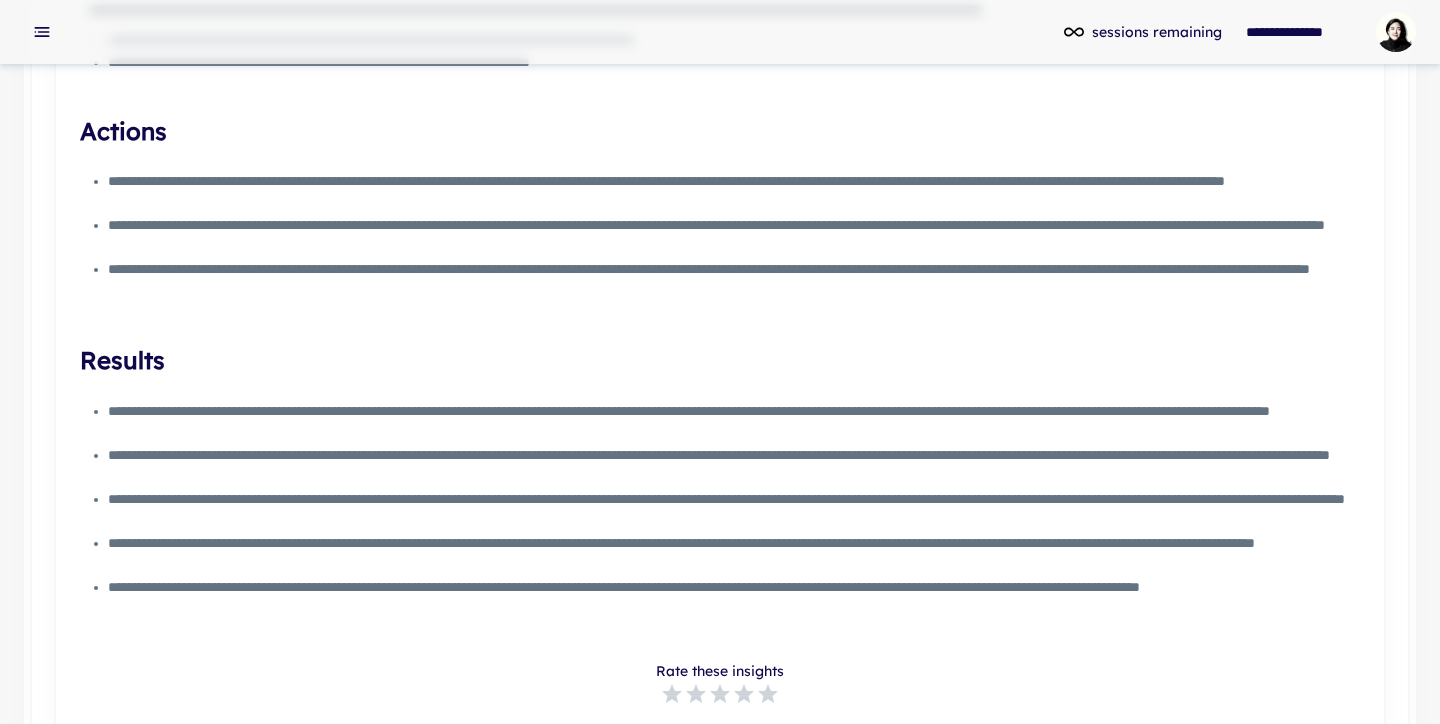 scroll, scrollTop: 1530, scrollLeft: 0, axis: vertical 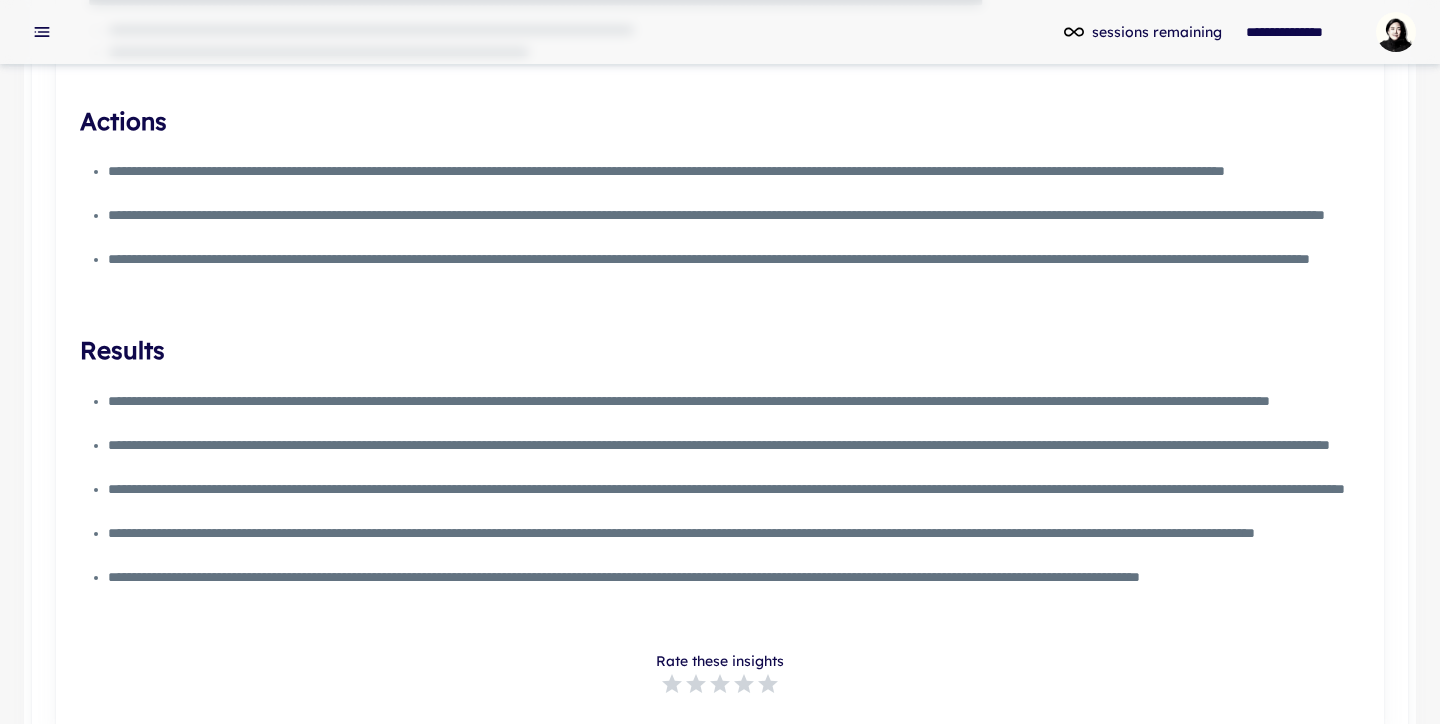 click on "Rate these insights Poor Below Average Average Good Excellent Empty" at bounding box center [720, 673] 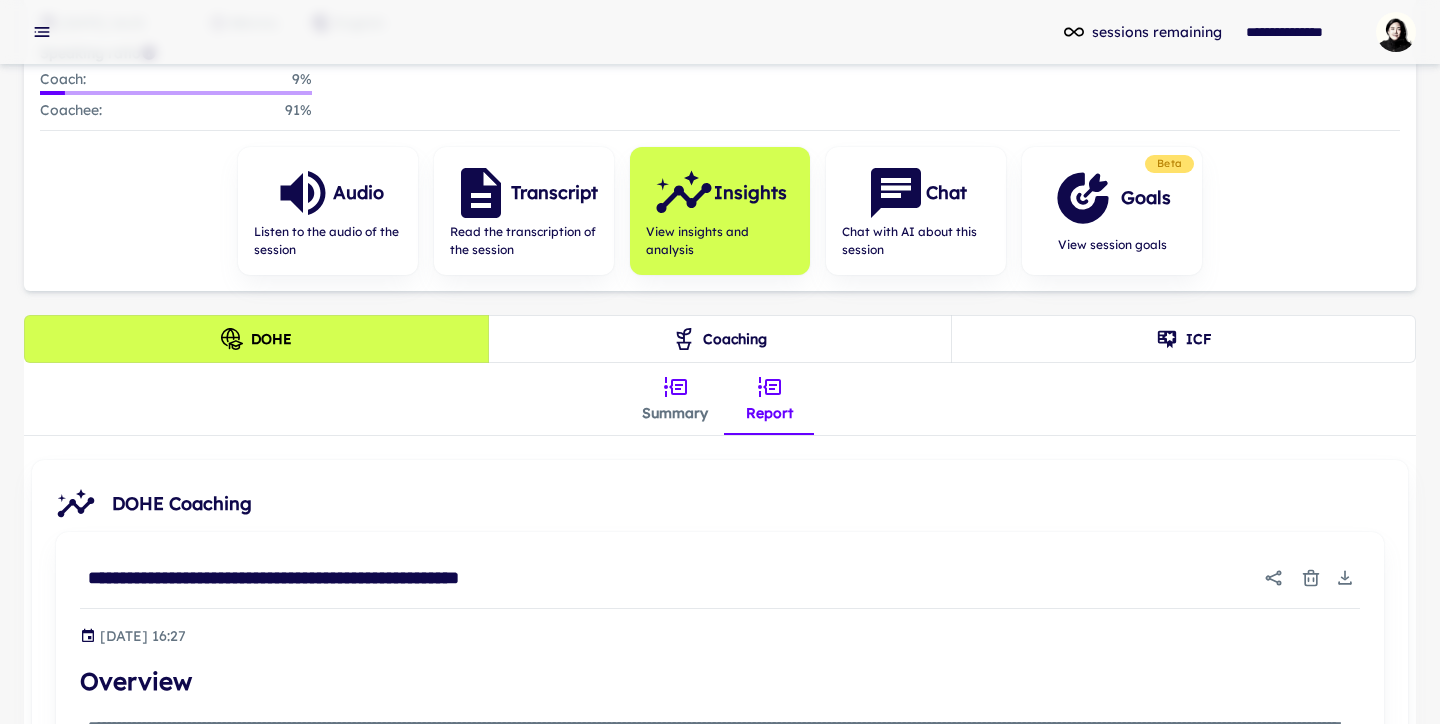 scroll, scrollTop: 219, scrollLeft: 0, axis: vertical 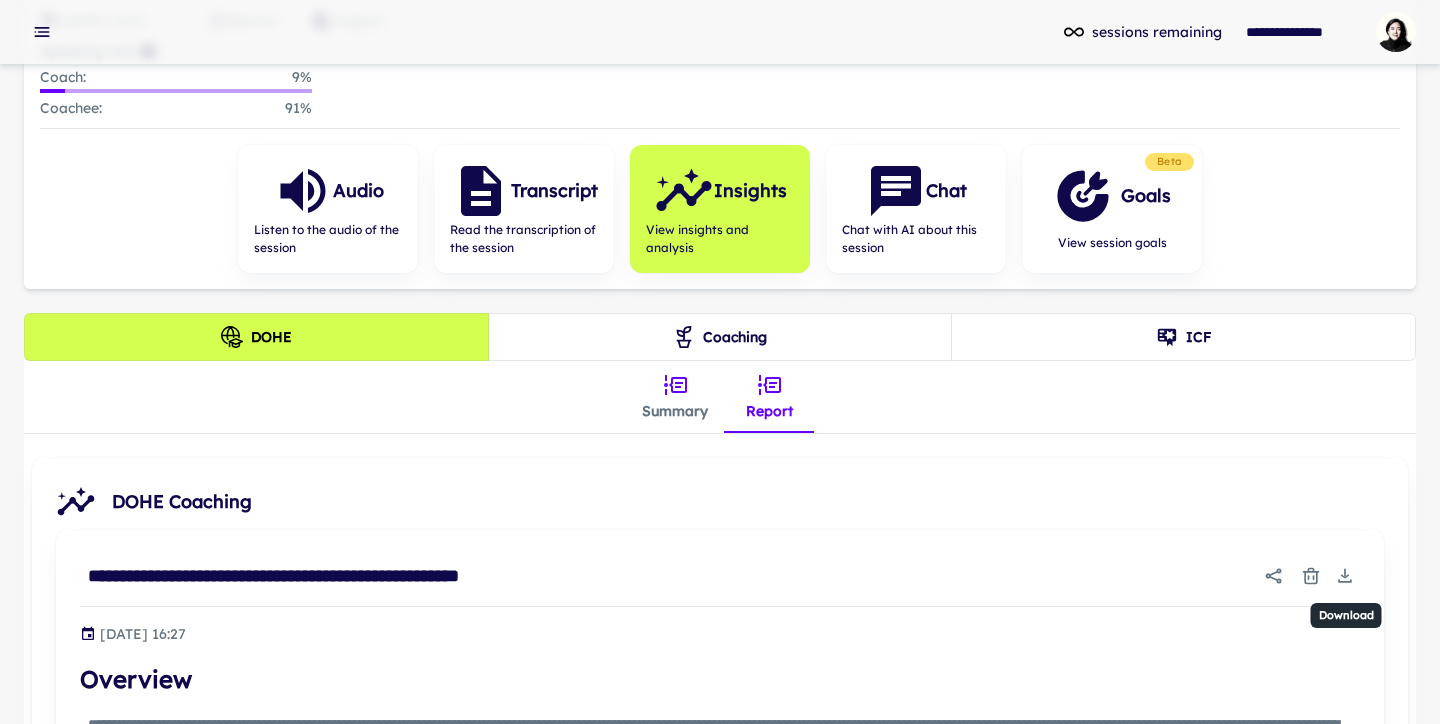 click at bounding box center [1345, 576] 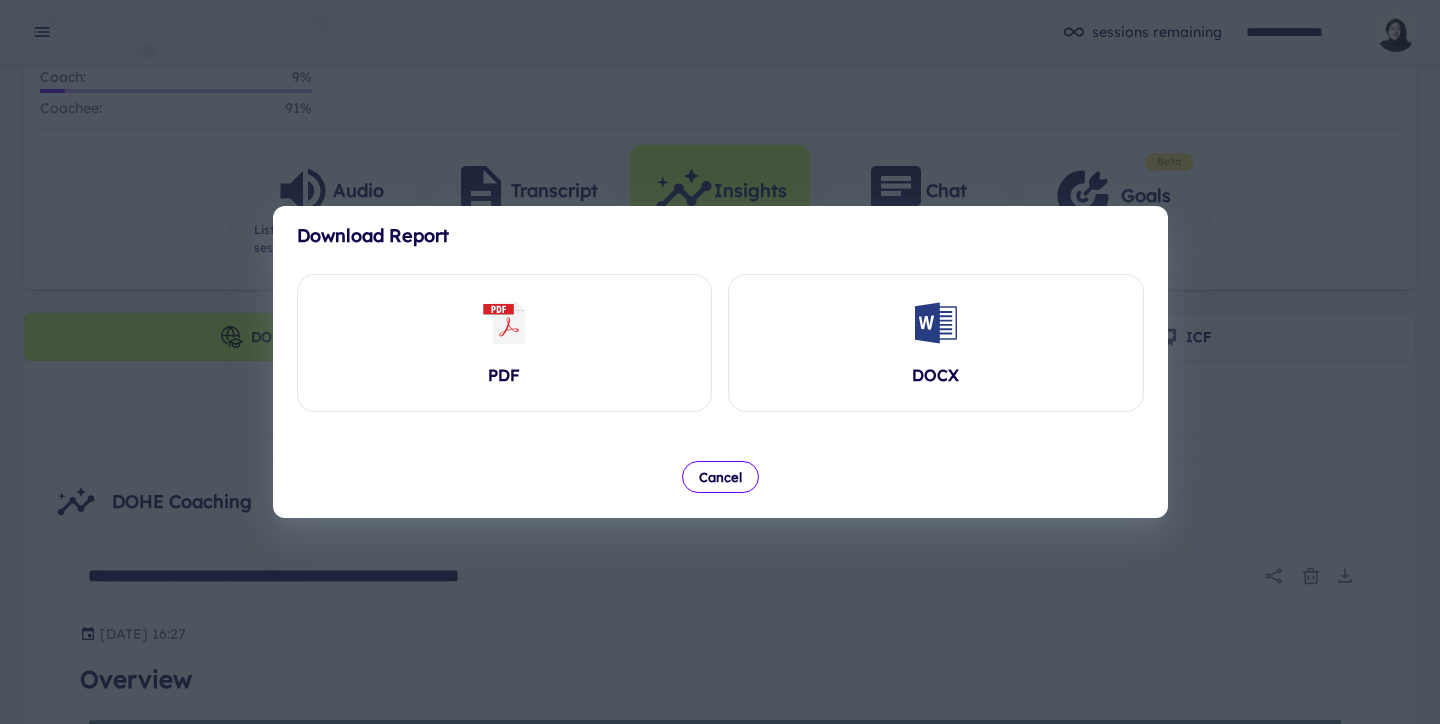 click on "PDF" at bounding box center (505, 343) 